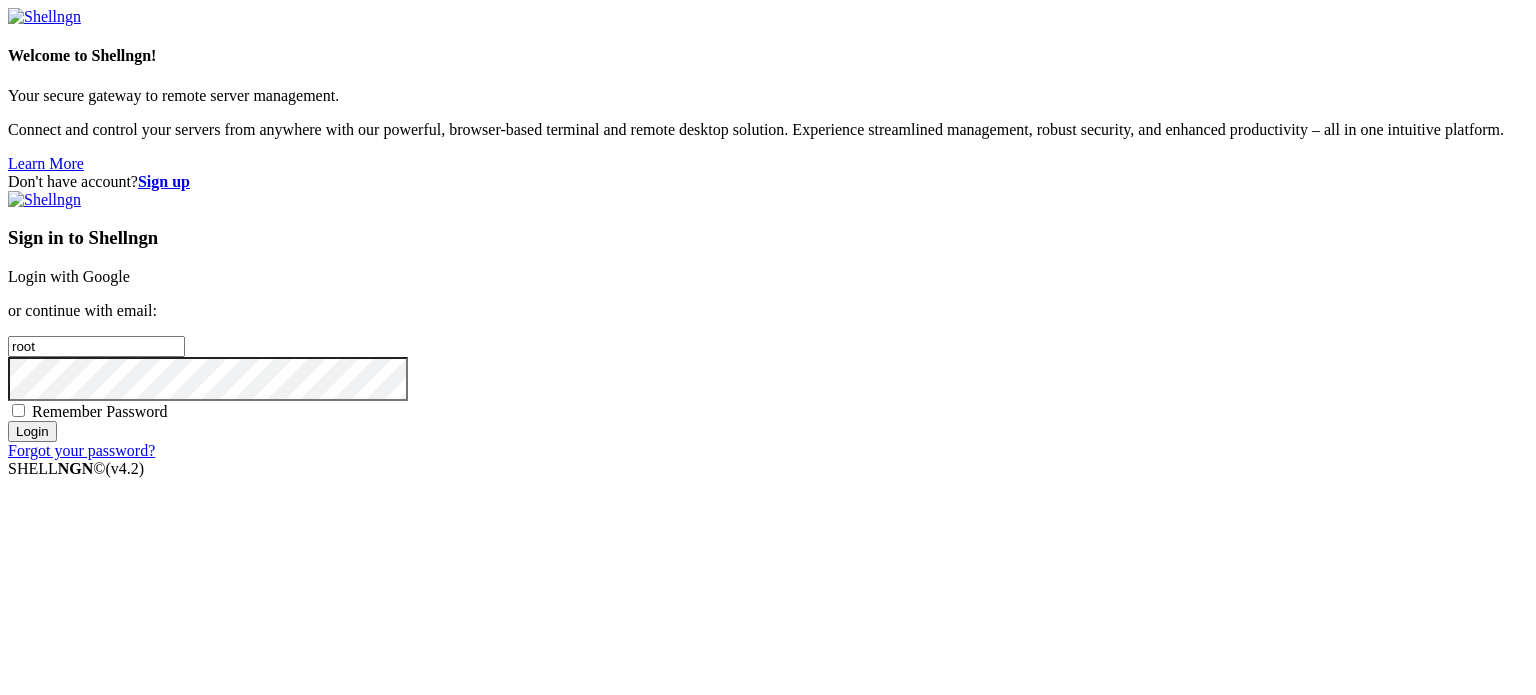 scroll, scrollTop: 0, scrollLeft: 0, axis: both 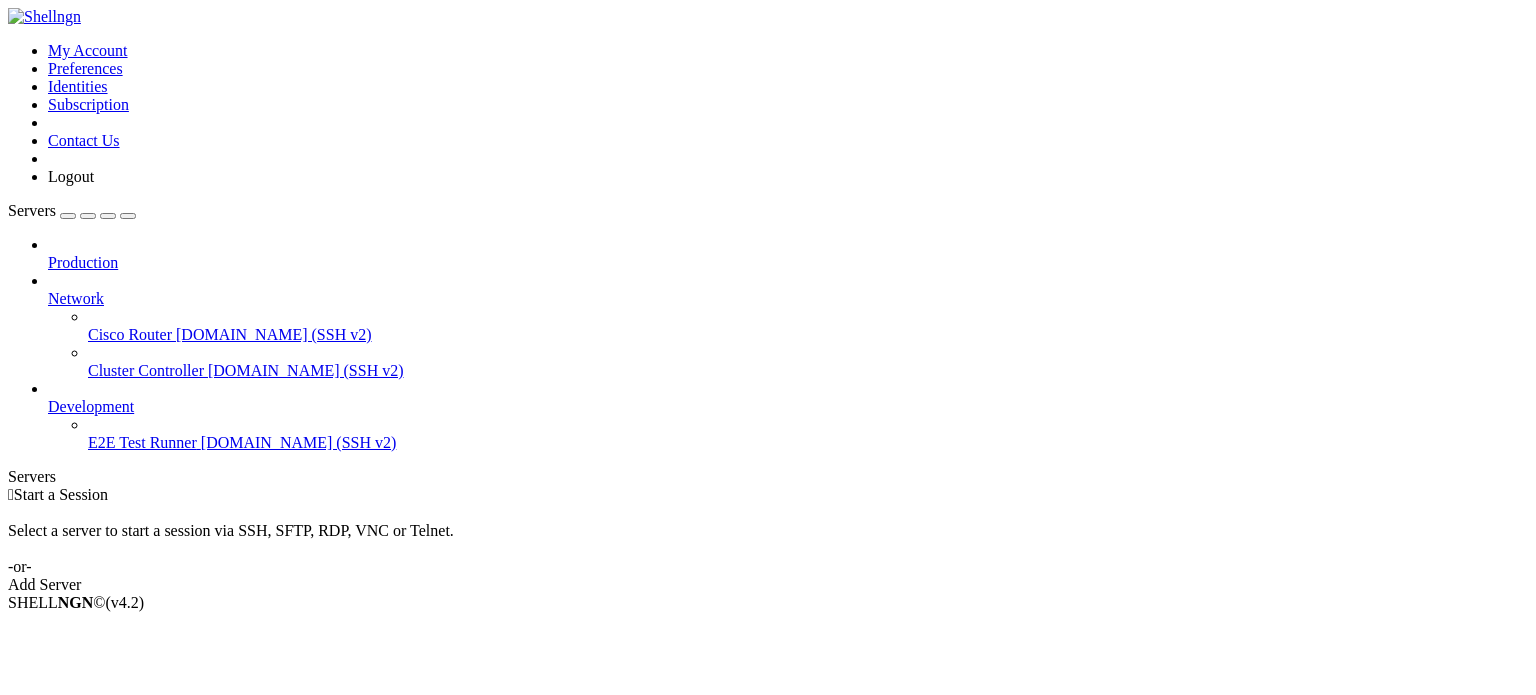 click on "Add Server" at bounding box center (768, 585) 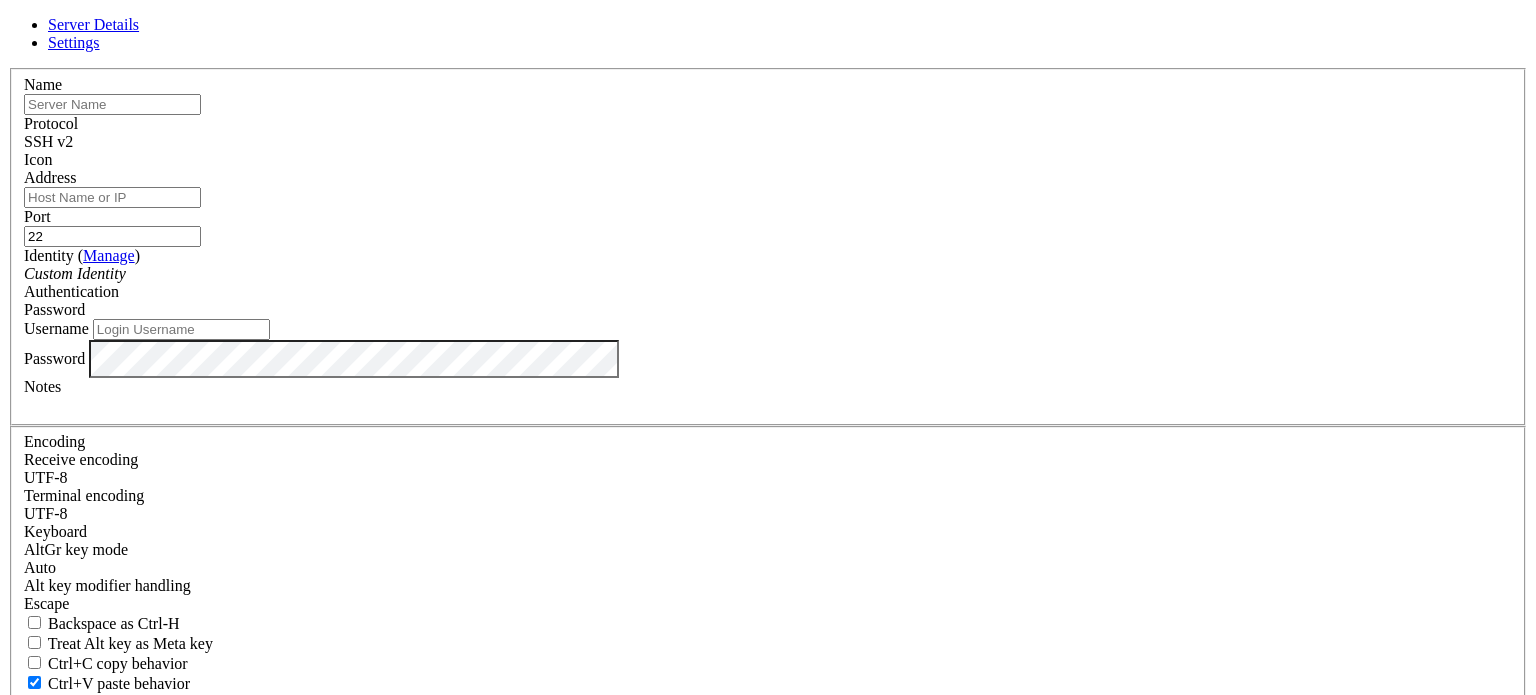 type on "root" 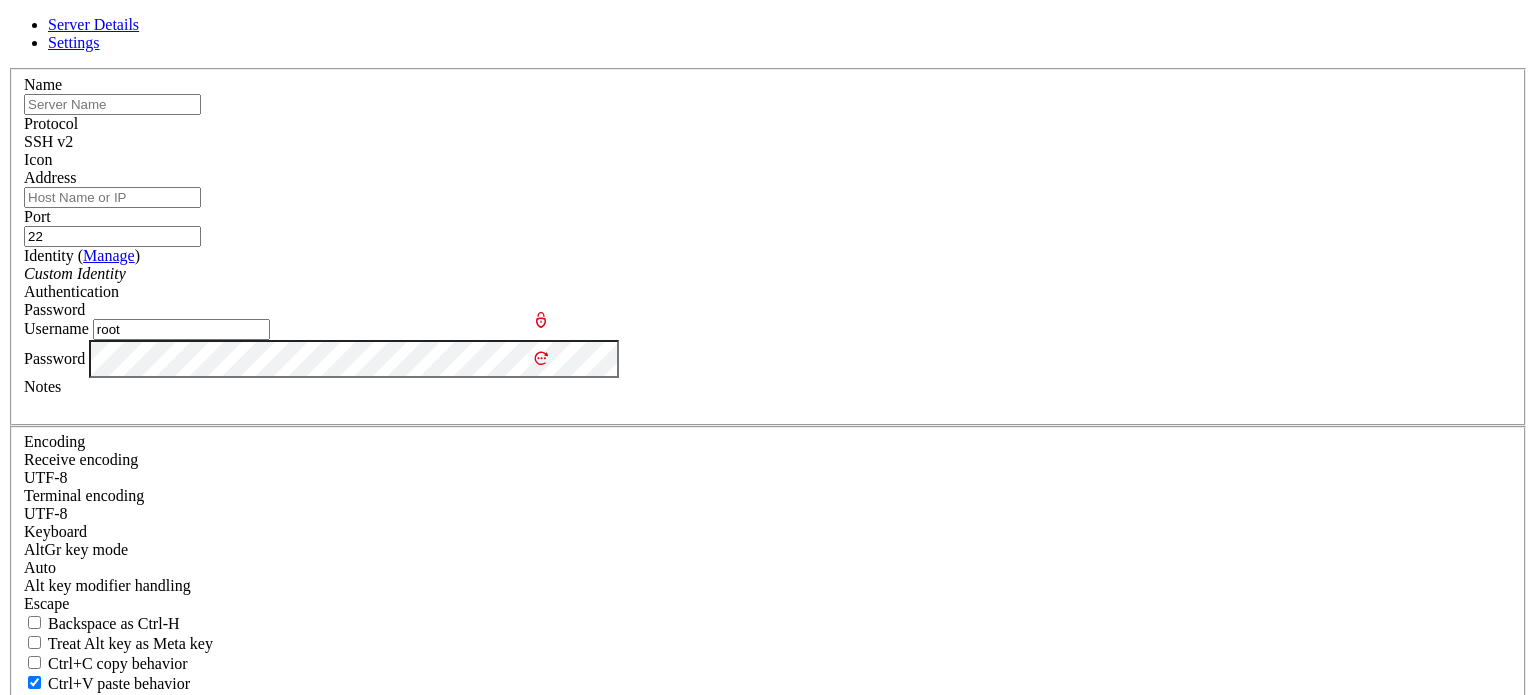 click at bounding box center (112, 104) 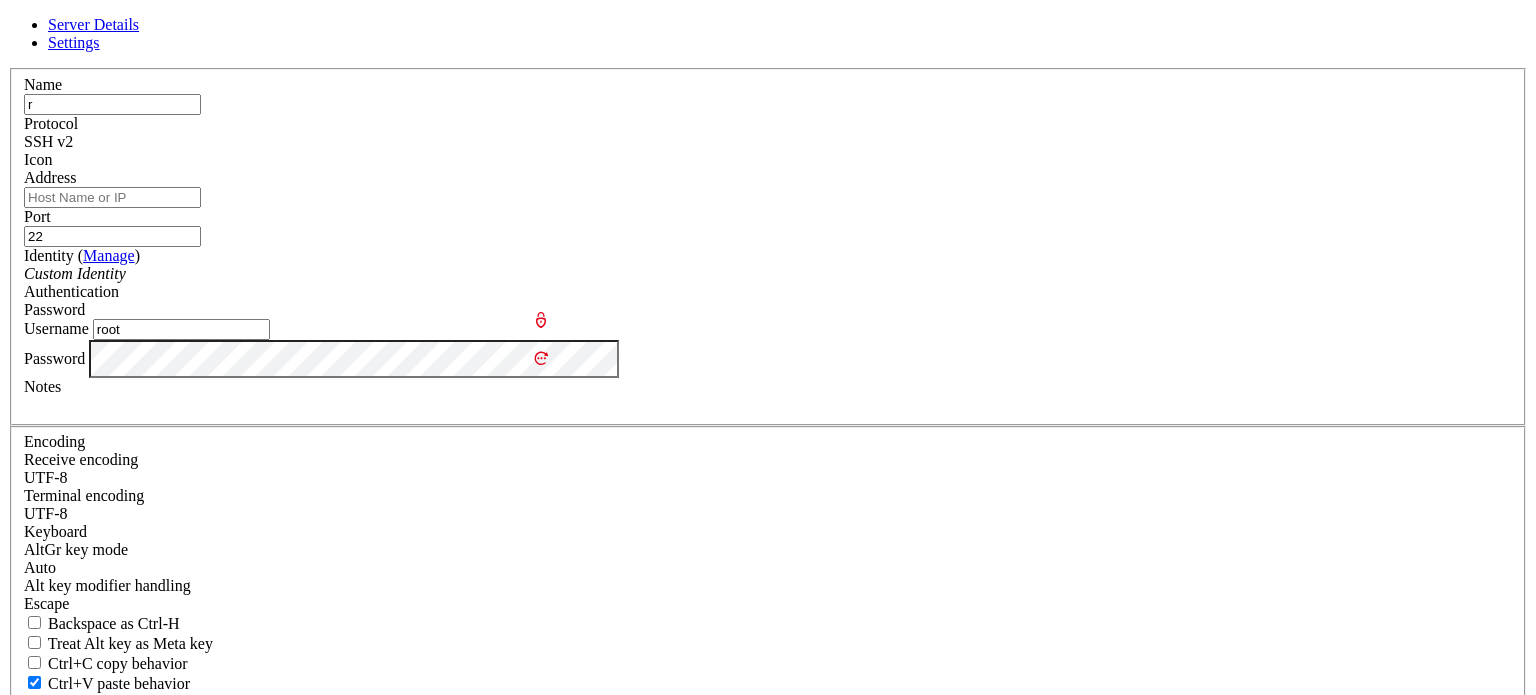 type on "Rozhi" 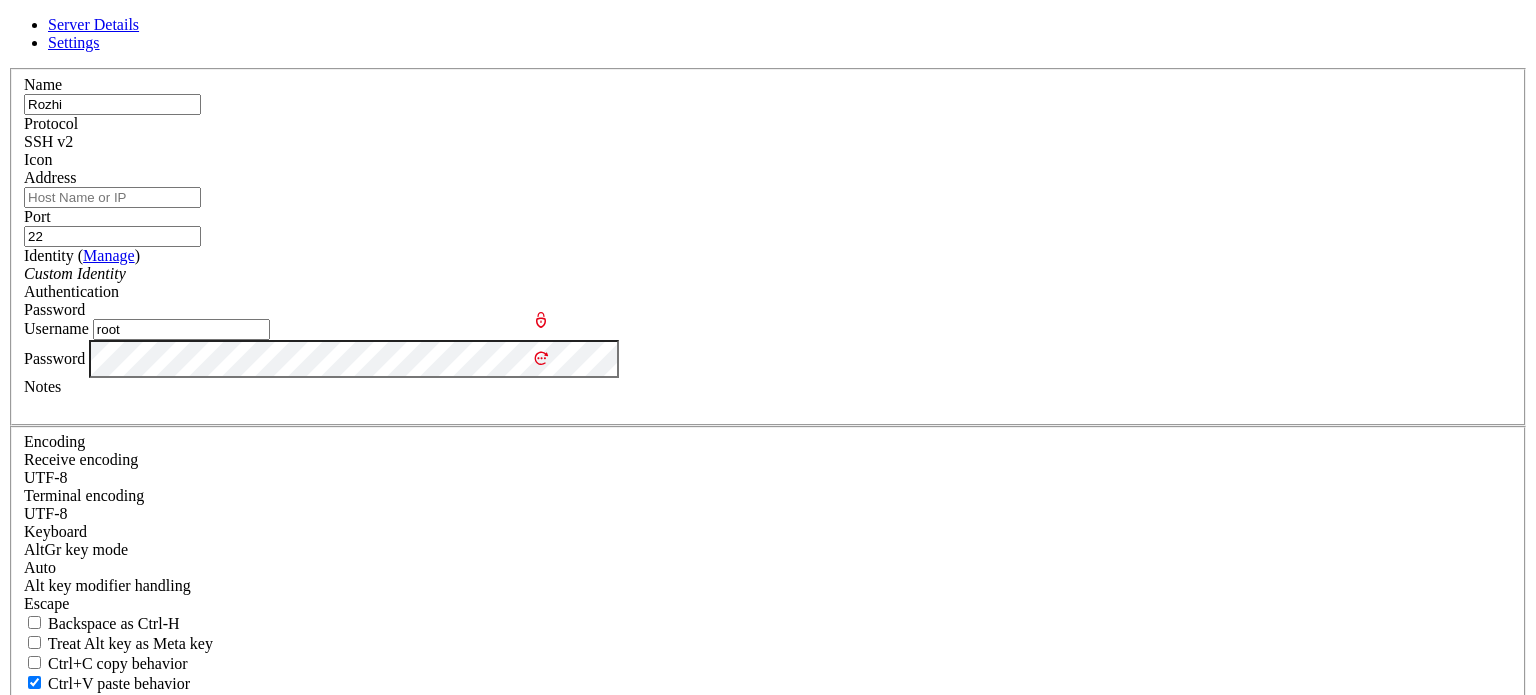 click on "Address" at bounding box center (112, 197) 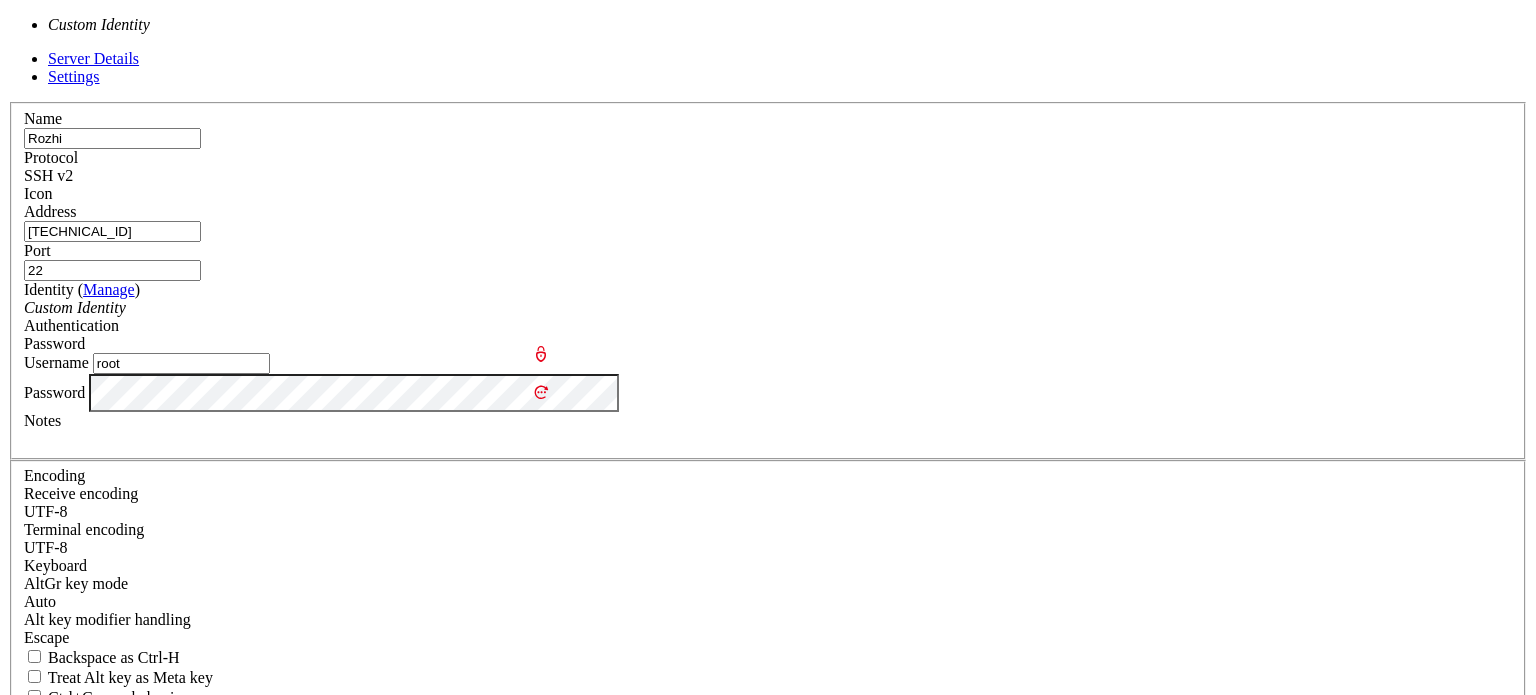 click on "Custom Identity" at bounding box center (768, 308) 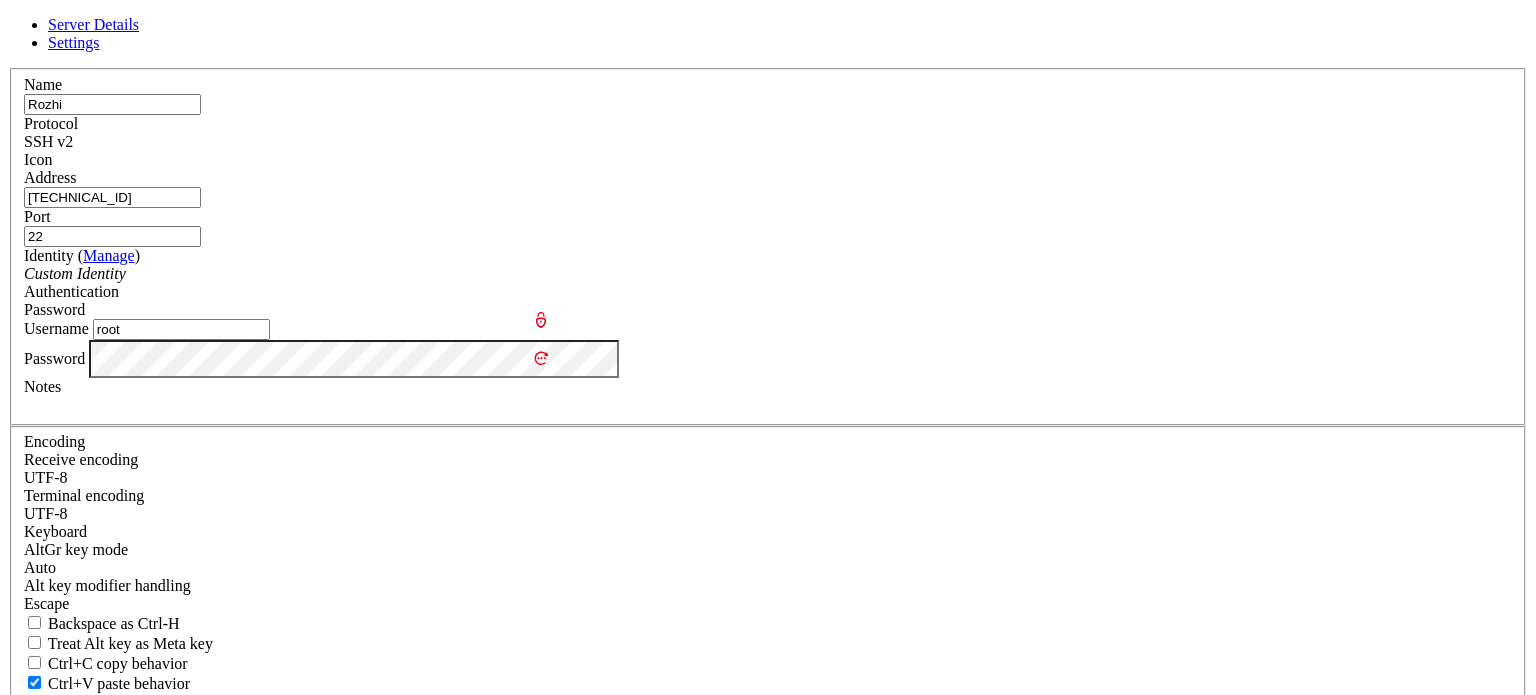 click on "root" at bounding box center [181, 329] 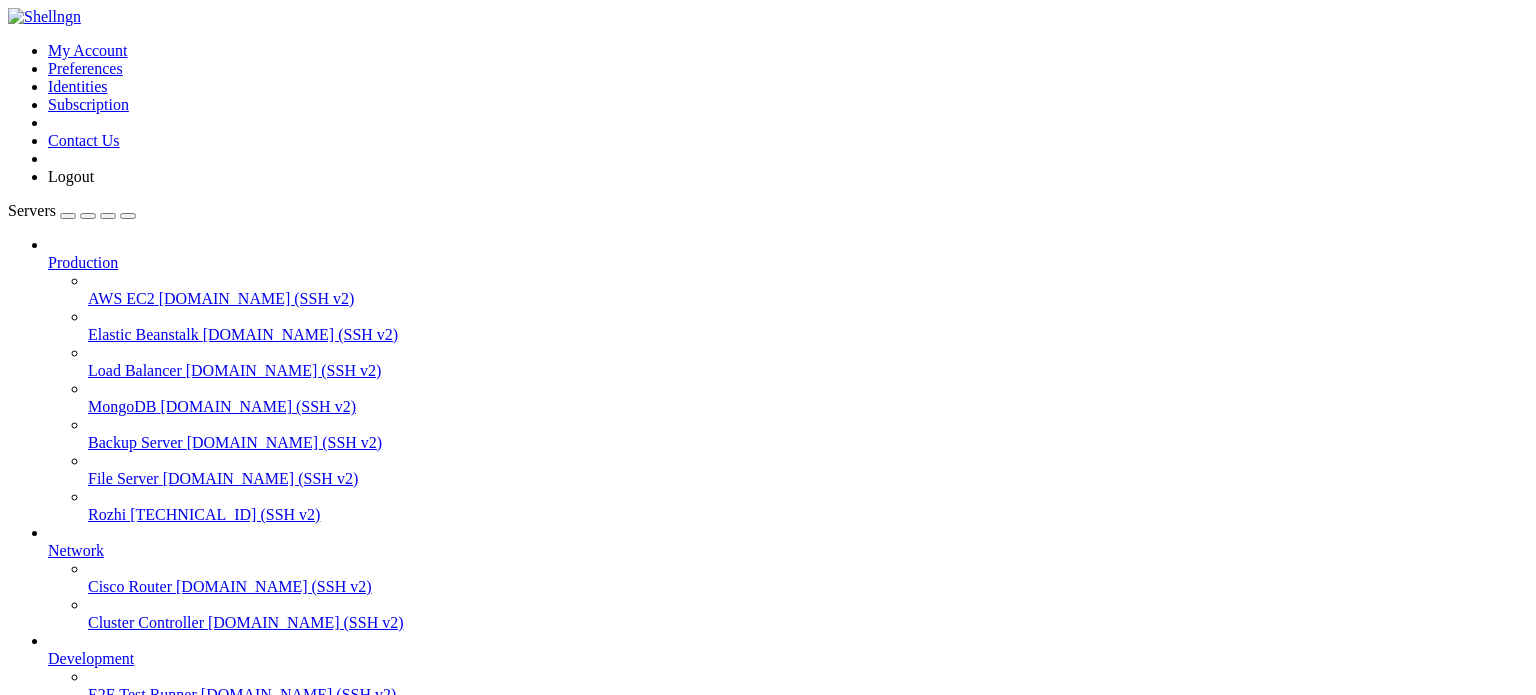 click on "  Start a Session
Select a server to start a session via SSH, SFTP, RDP, VNC or Telnet.   -or-
Add Server" at bounding box center [768, 792] 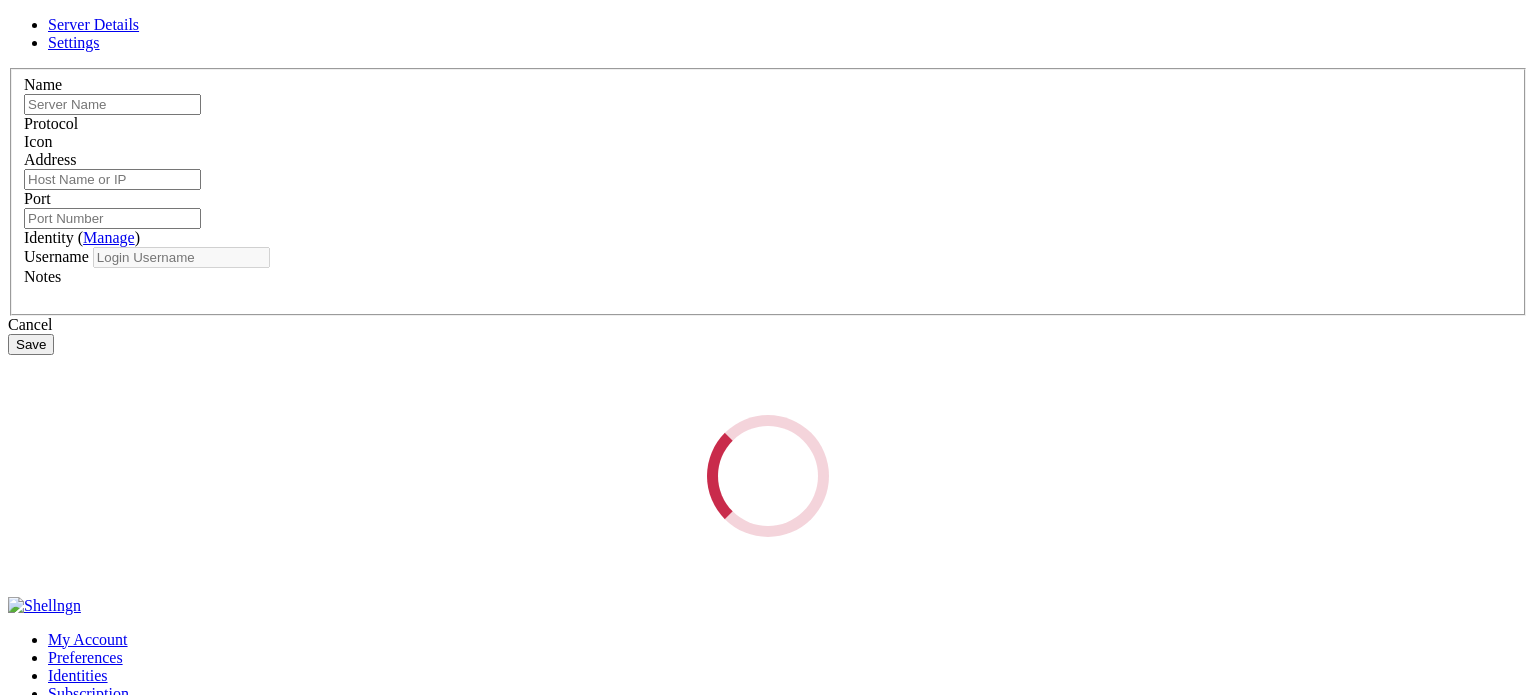 type on "Rozhi" 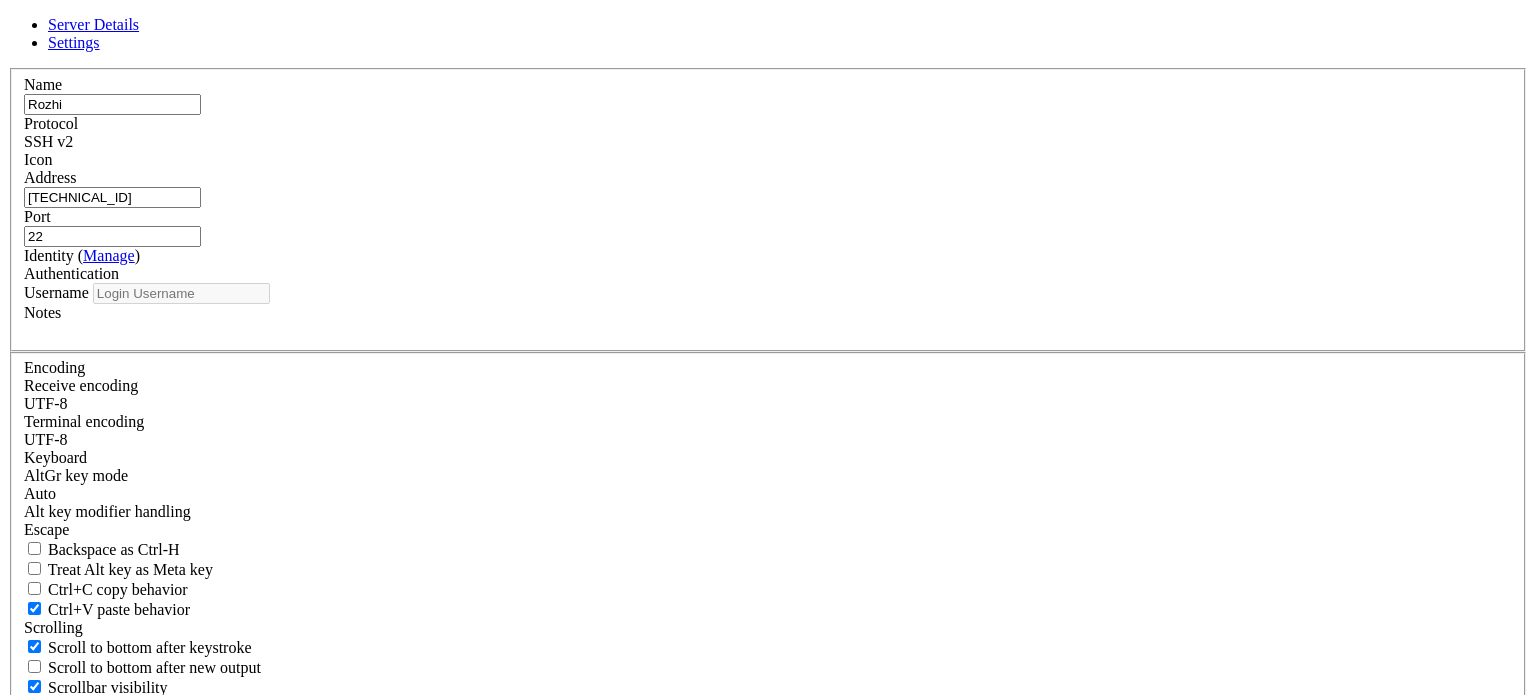 type on "root" 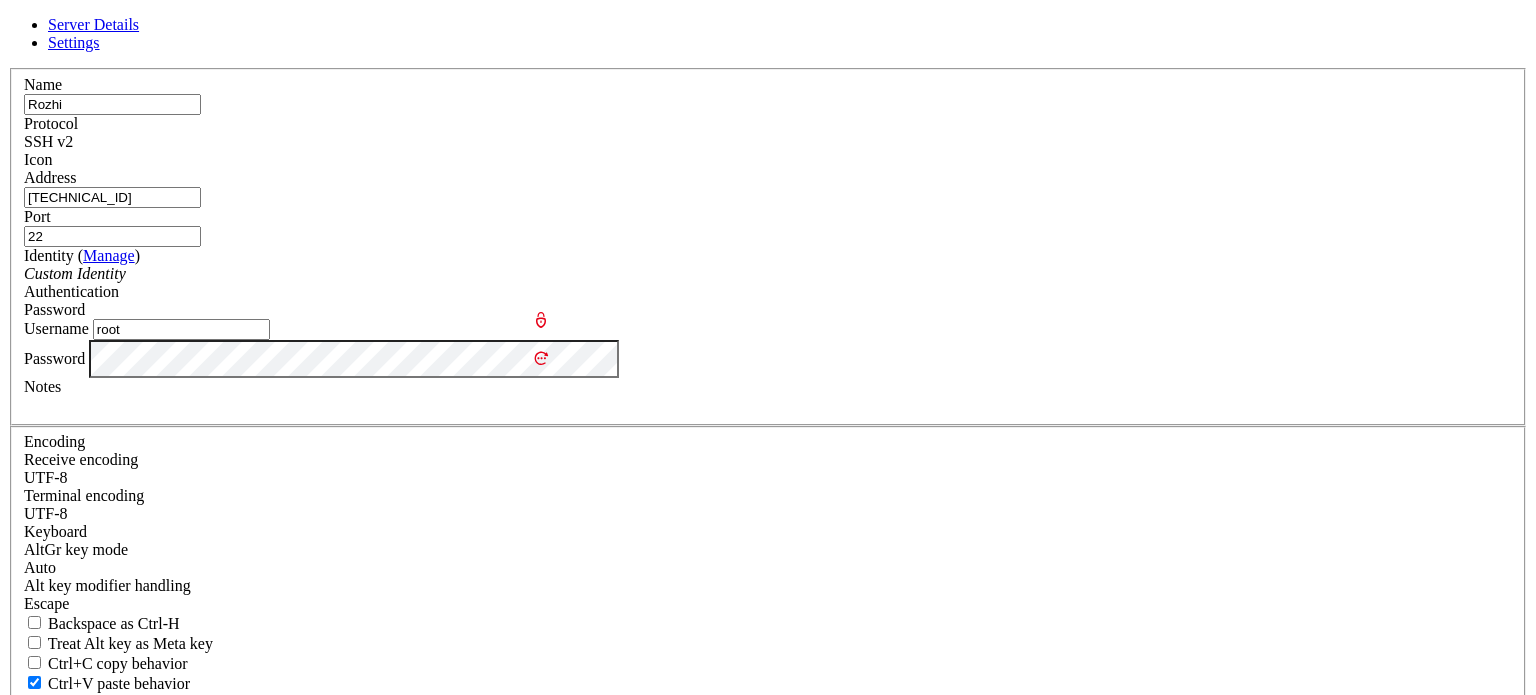 click on "22" at bounding box center (112, 236) 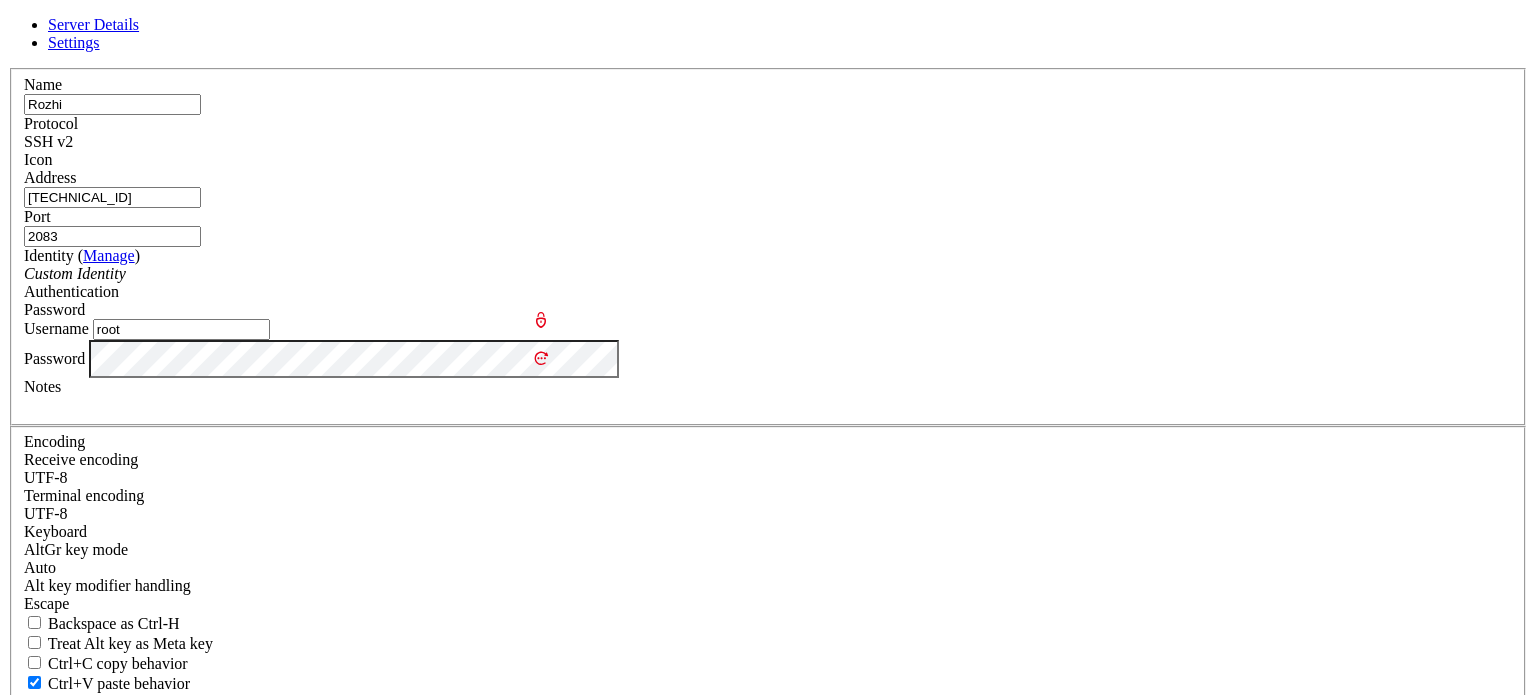 type on "2083" 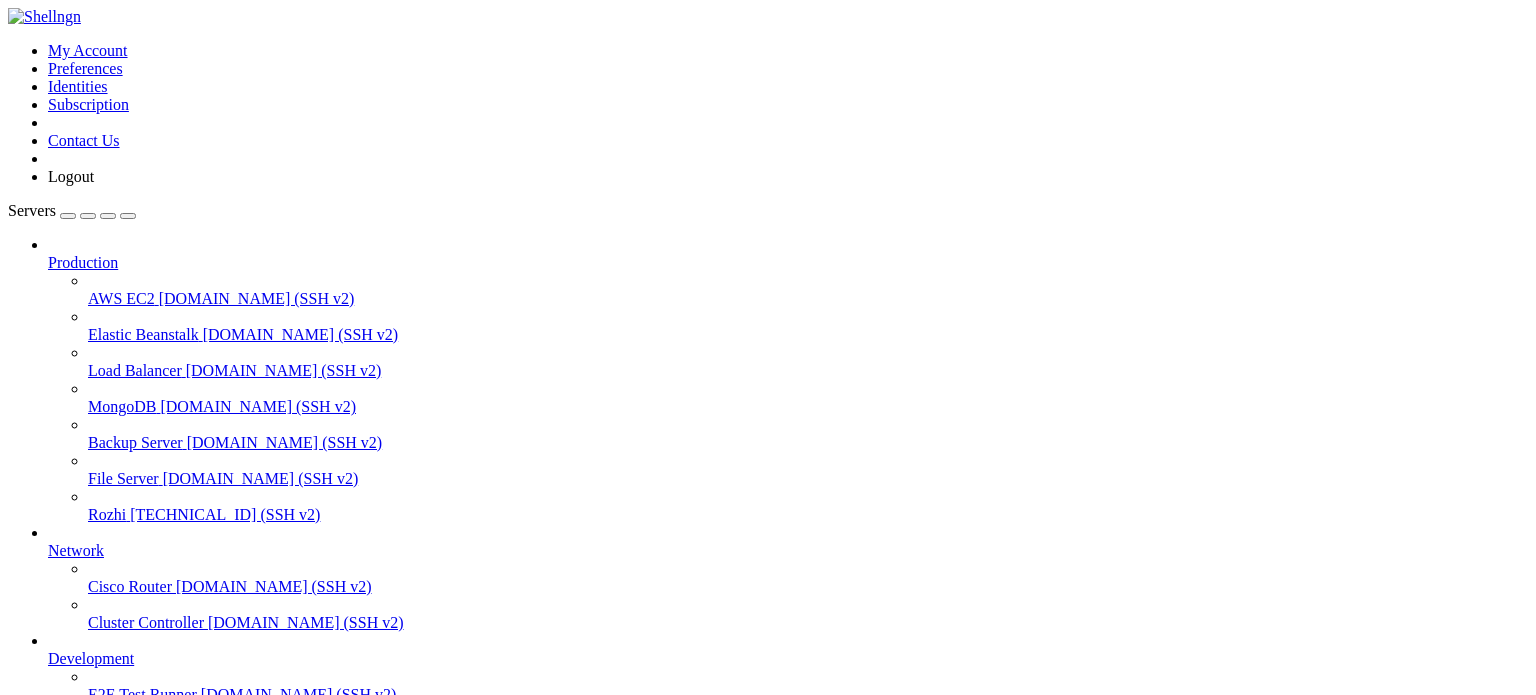 click on "Rozhi" at bounding box center (107, 514) 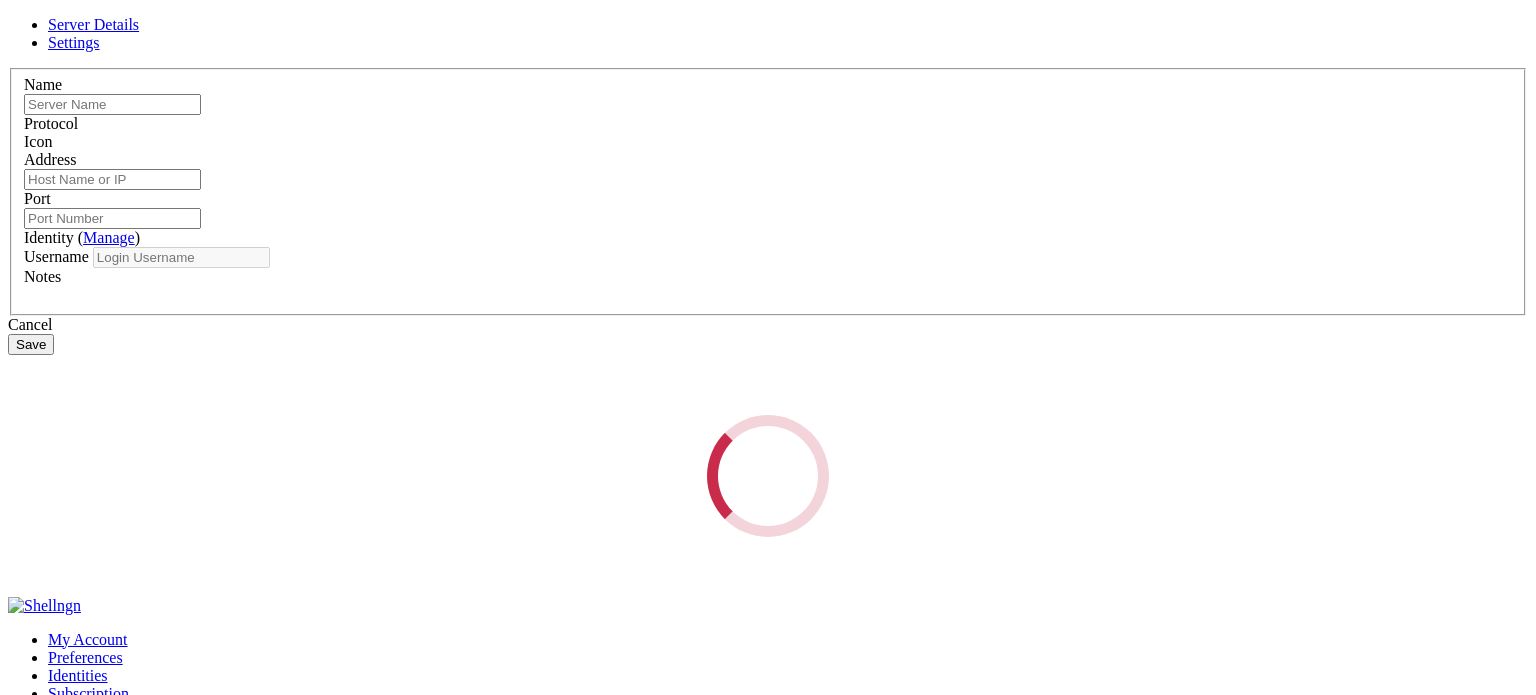 type on "Rozhi" 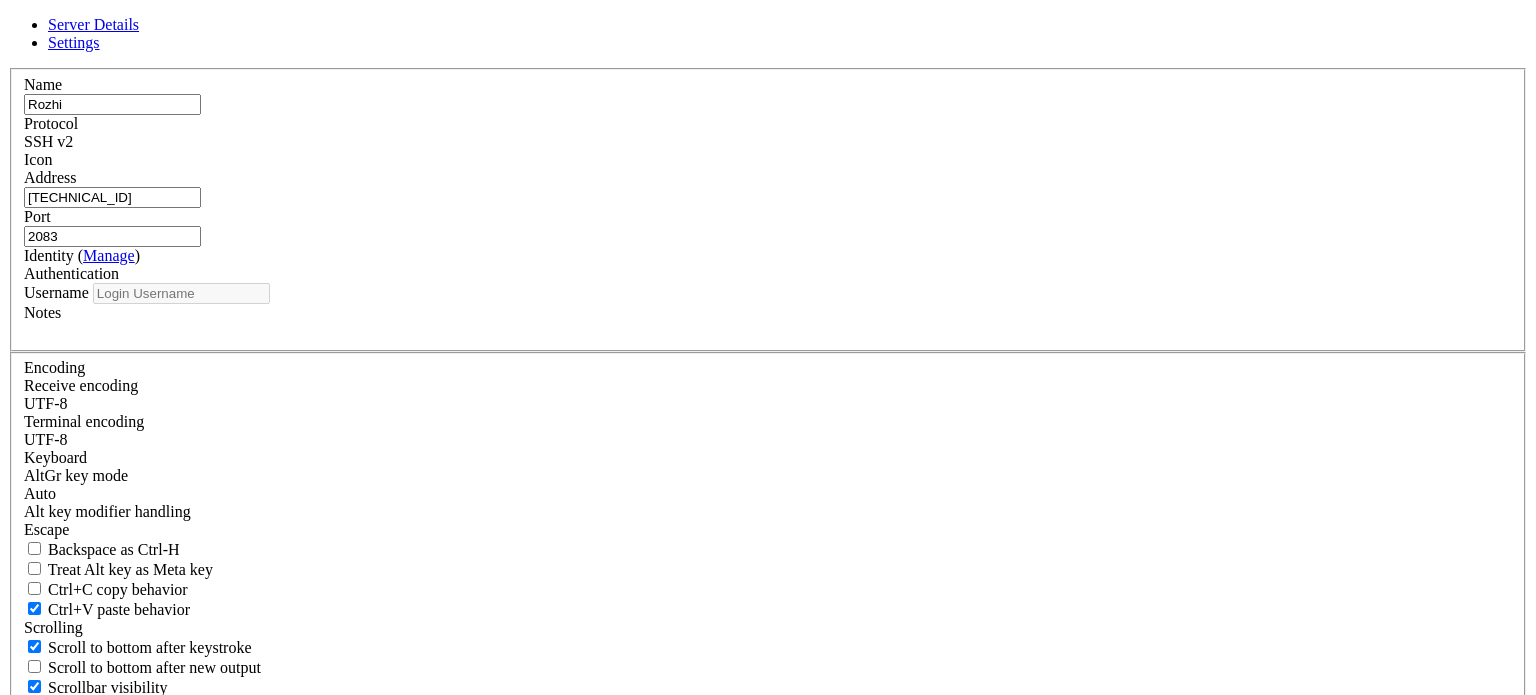 type on "root" 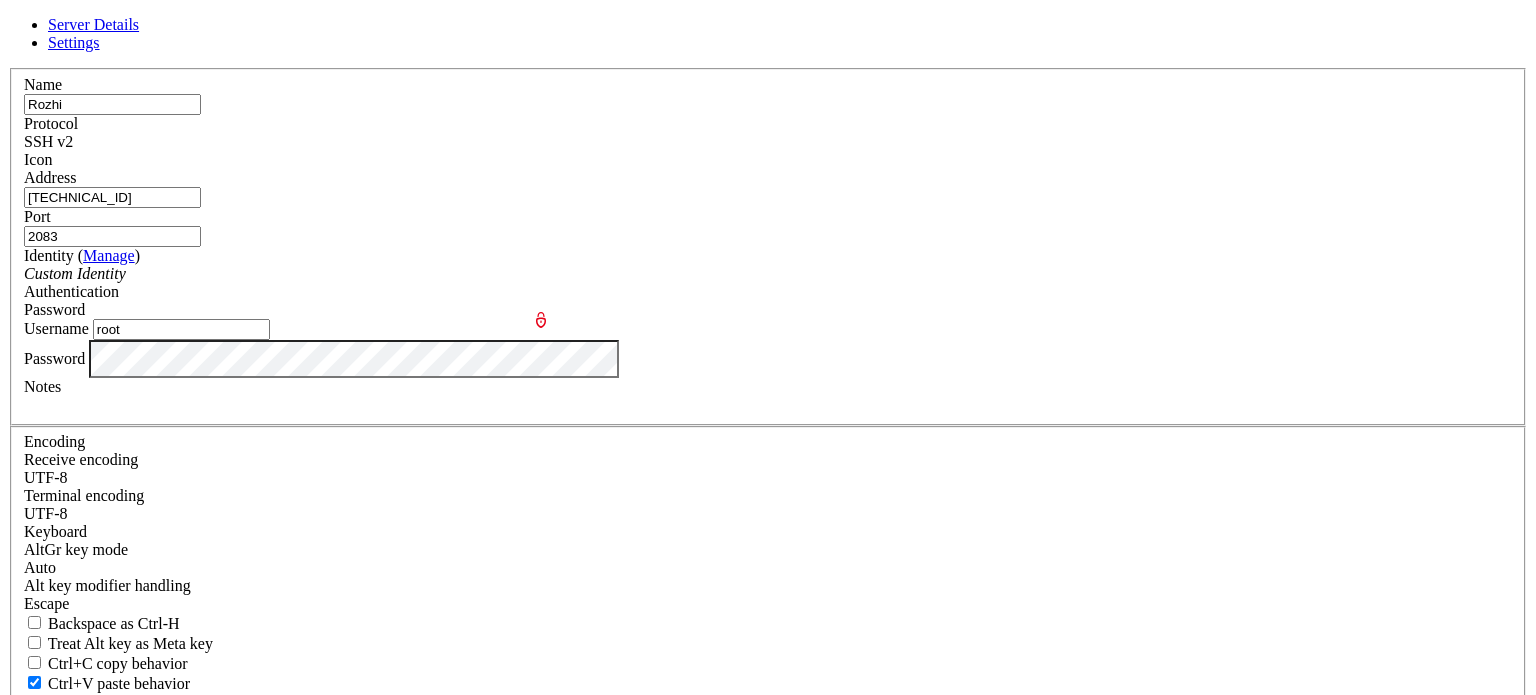 click on "2083" at bounding box center [112, 236] 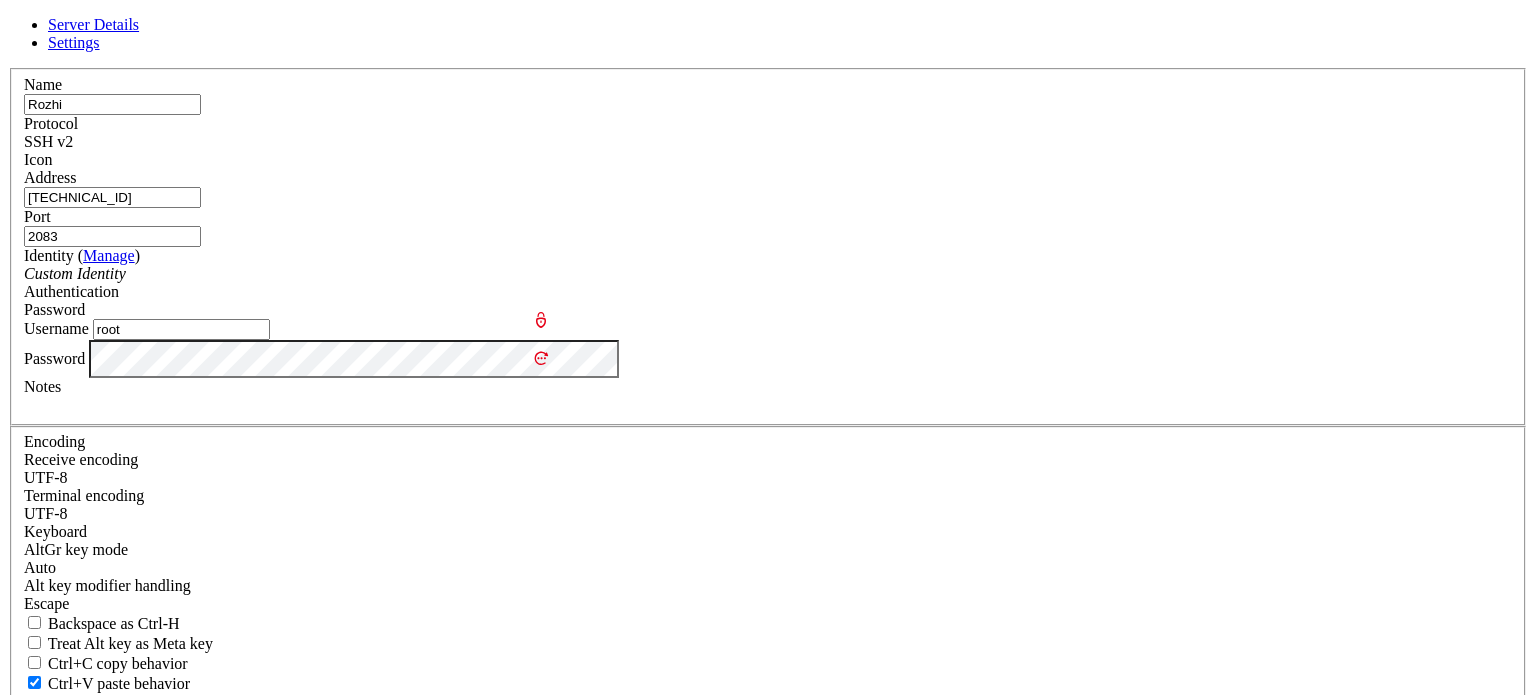 click on "2083" at bounding box center [112, 236] 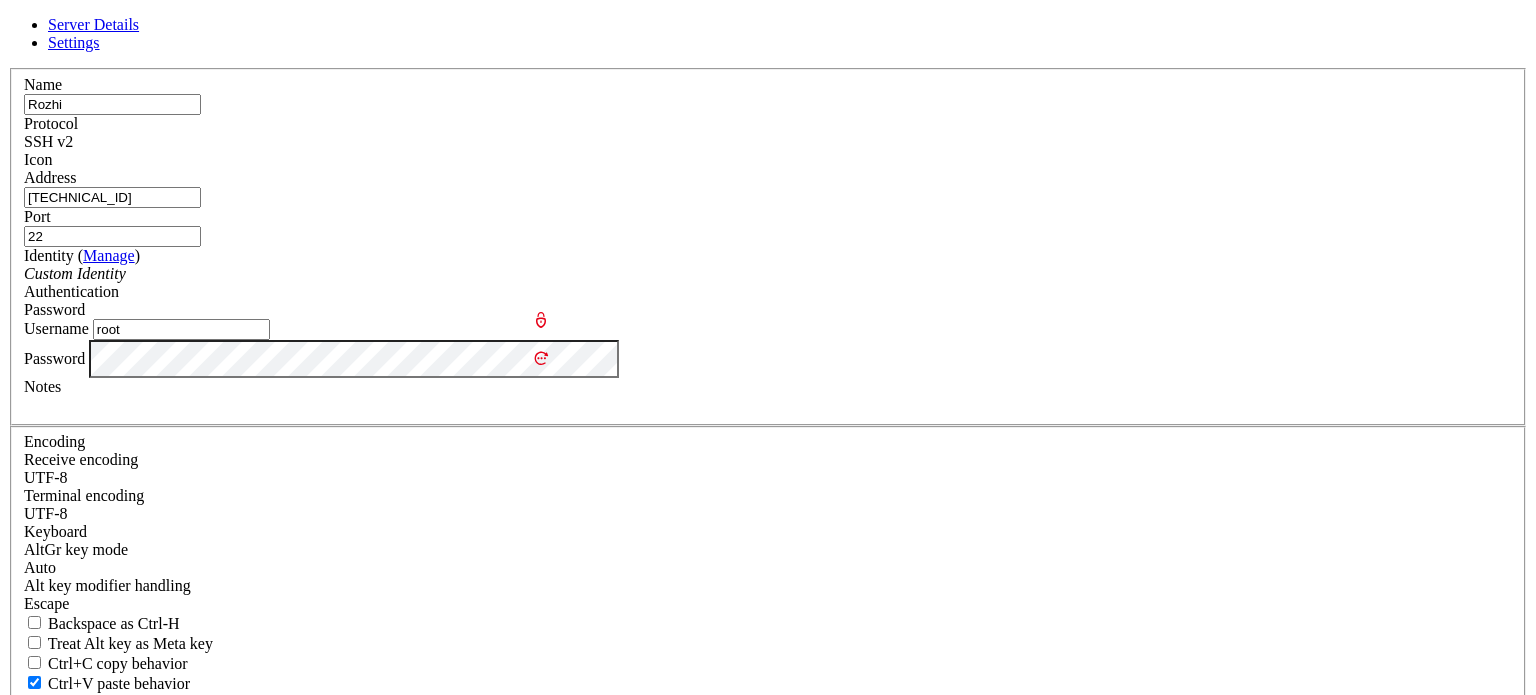 type on "22" 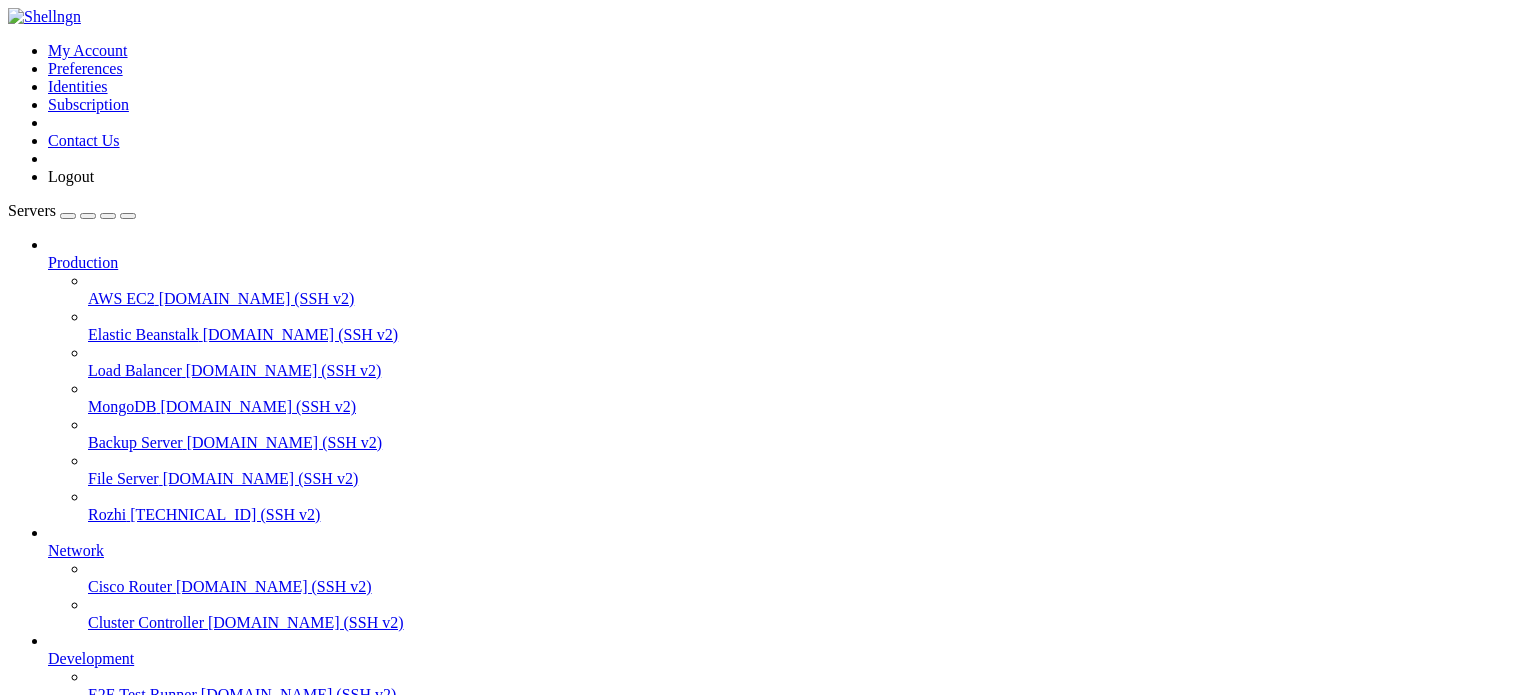 click on "Reconnect" at bounding box center (48, 1158) 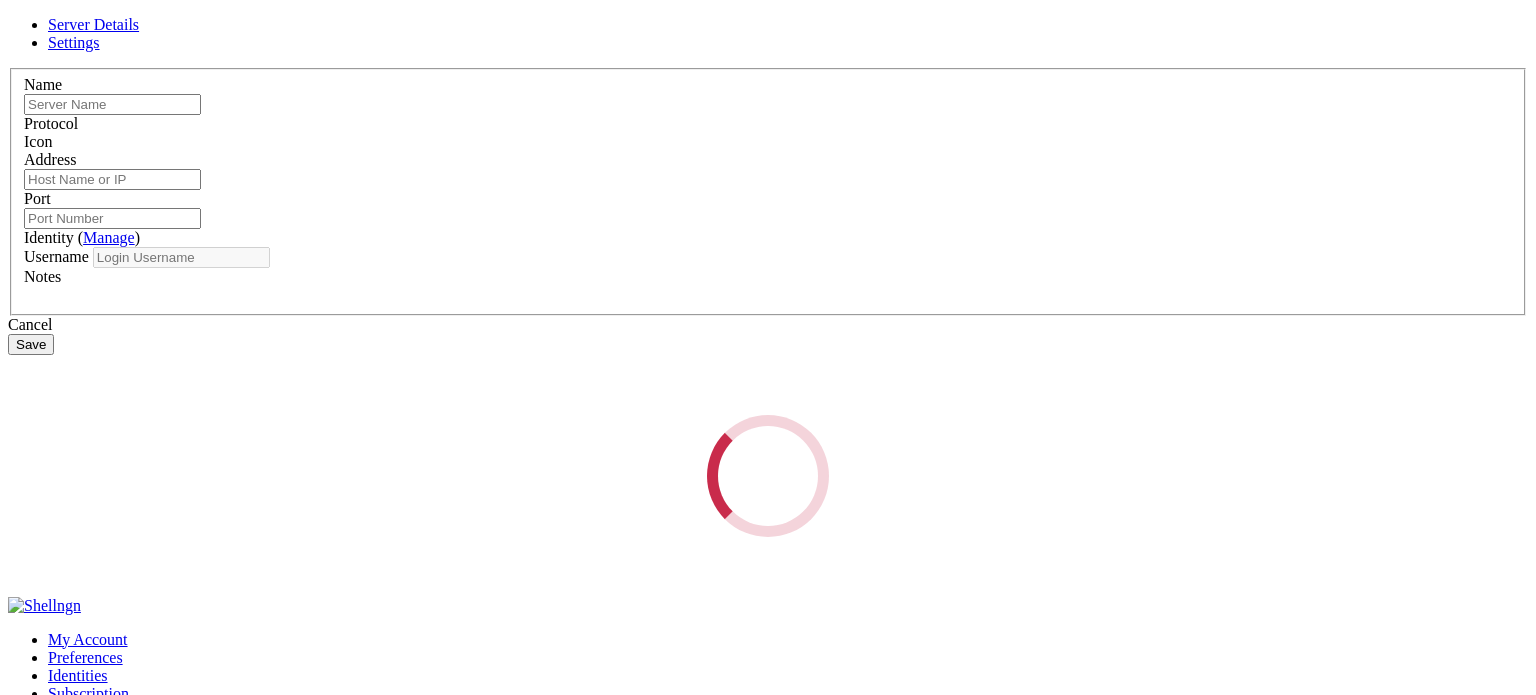 type on "Rozhi" 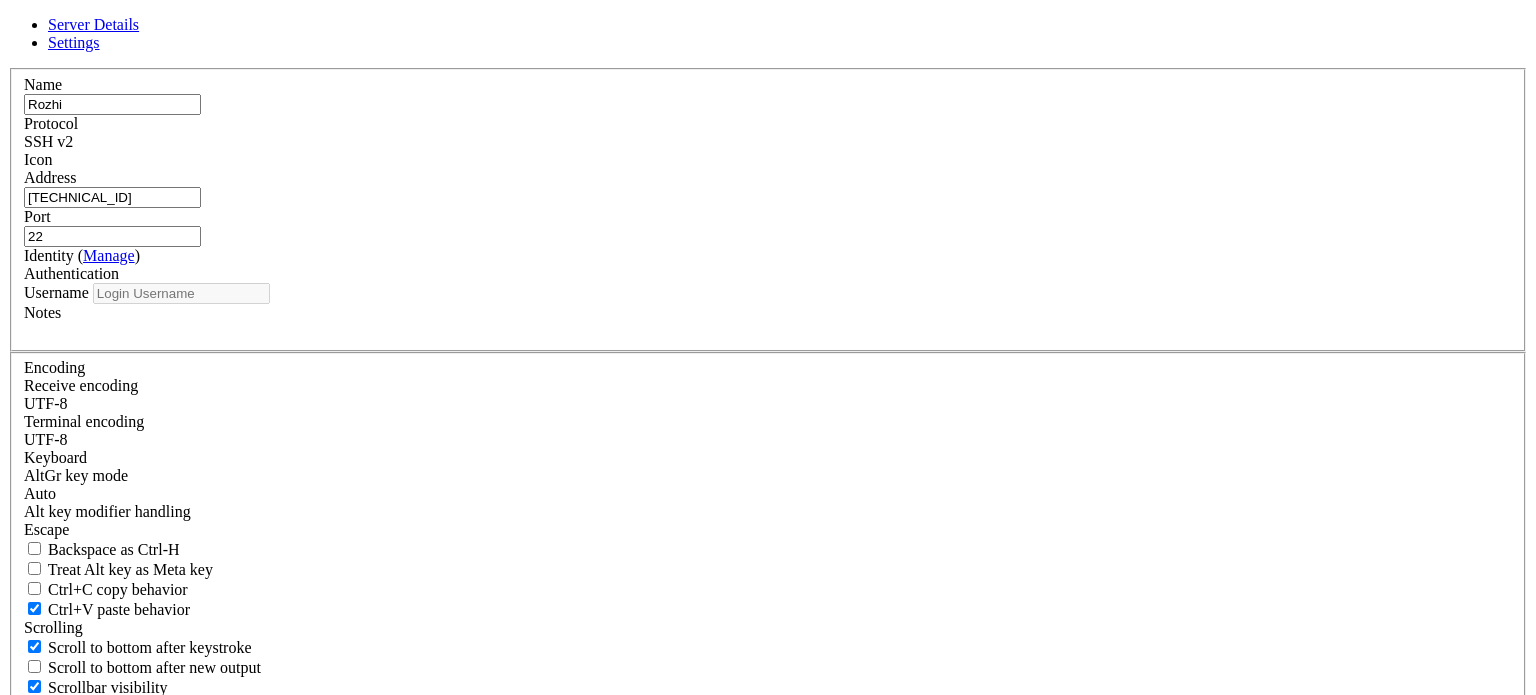 type on "root" 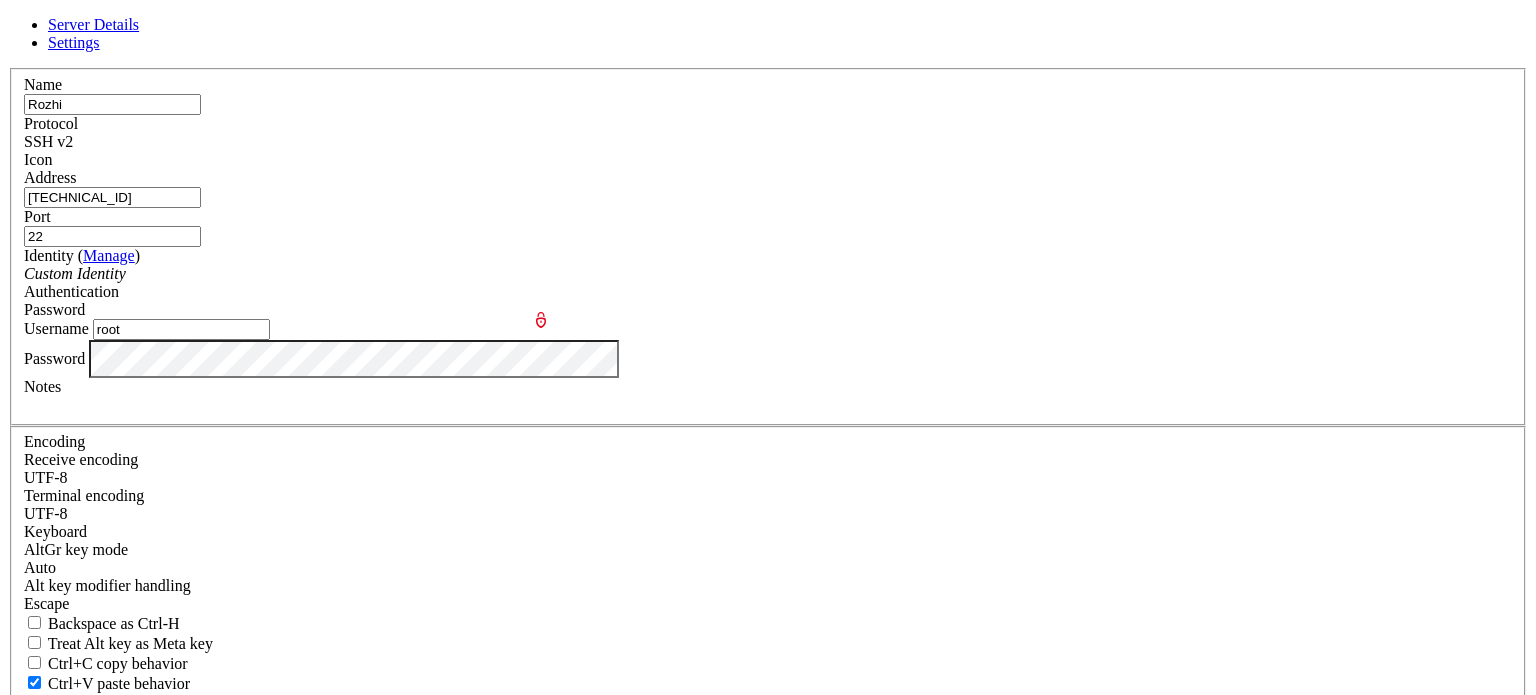 click on "Save" at bounding box center (31, 831) 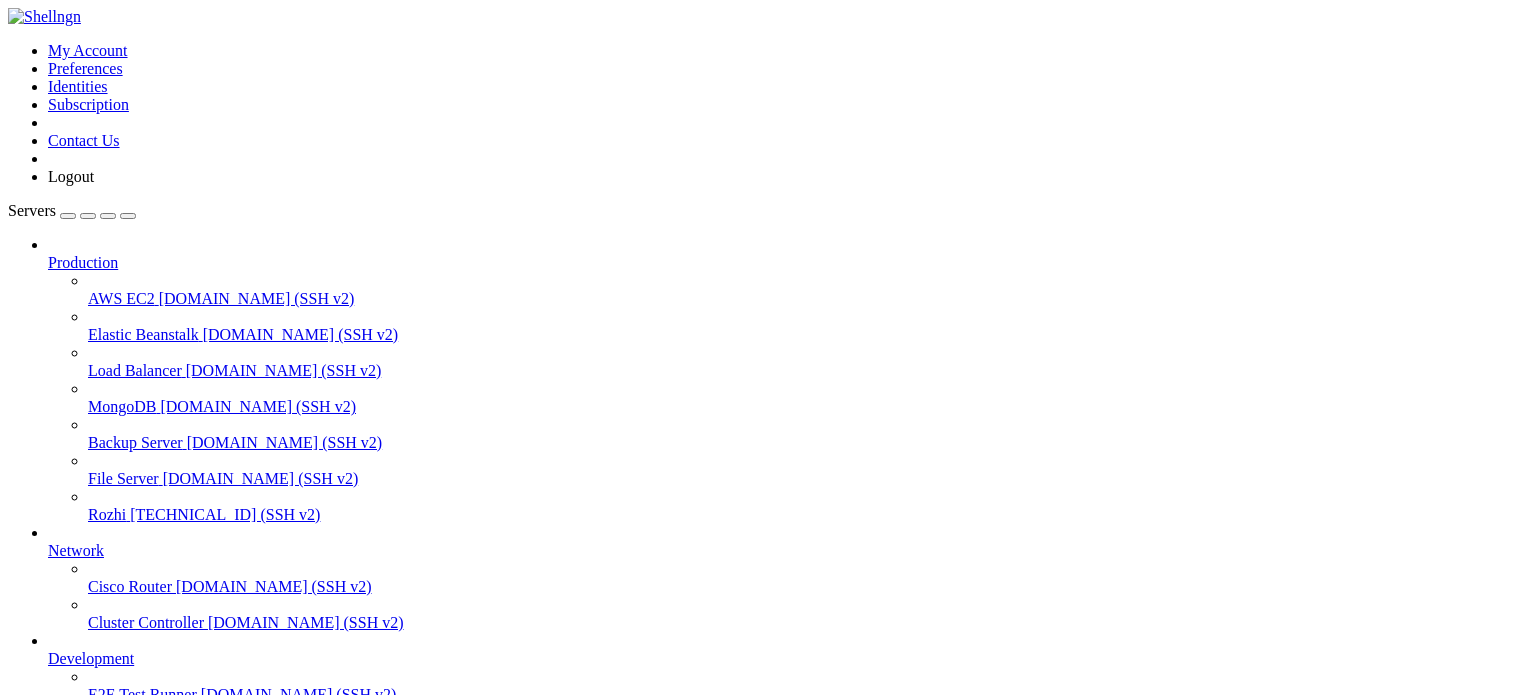 click on "Rozhi" at bounding box center (107, 514) 